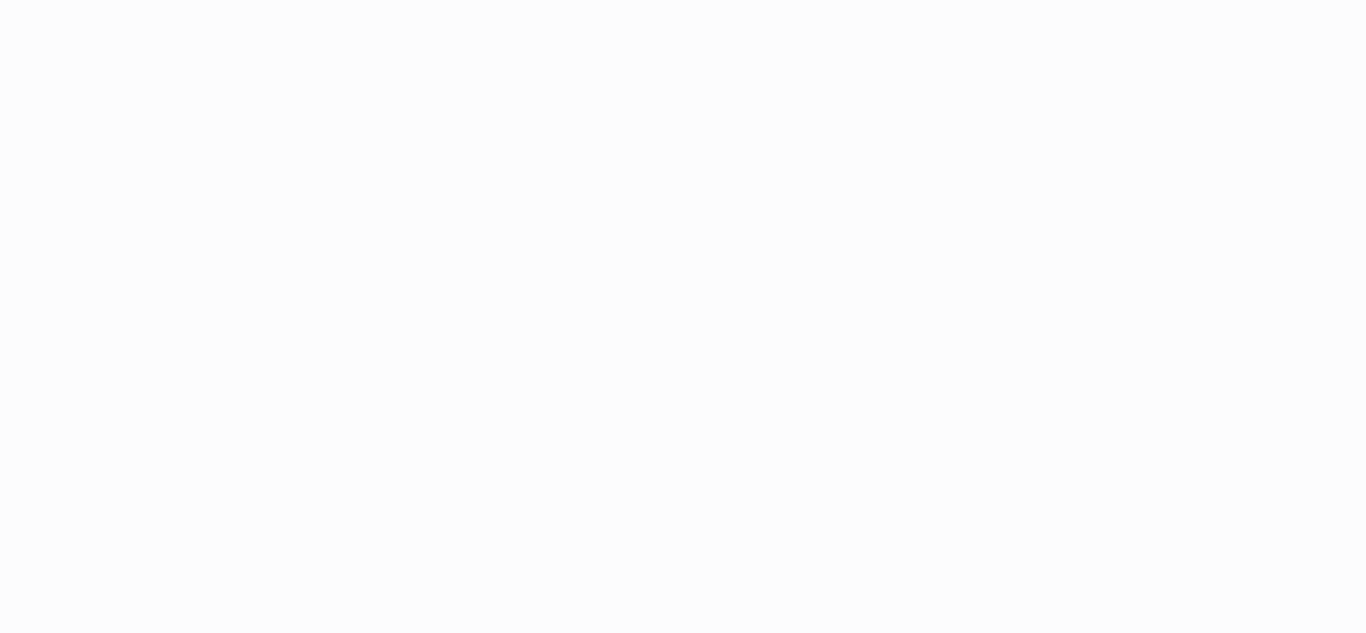 scroll, scrollTop: 0, scrollLeft: 0, axis: both 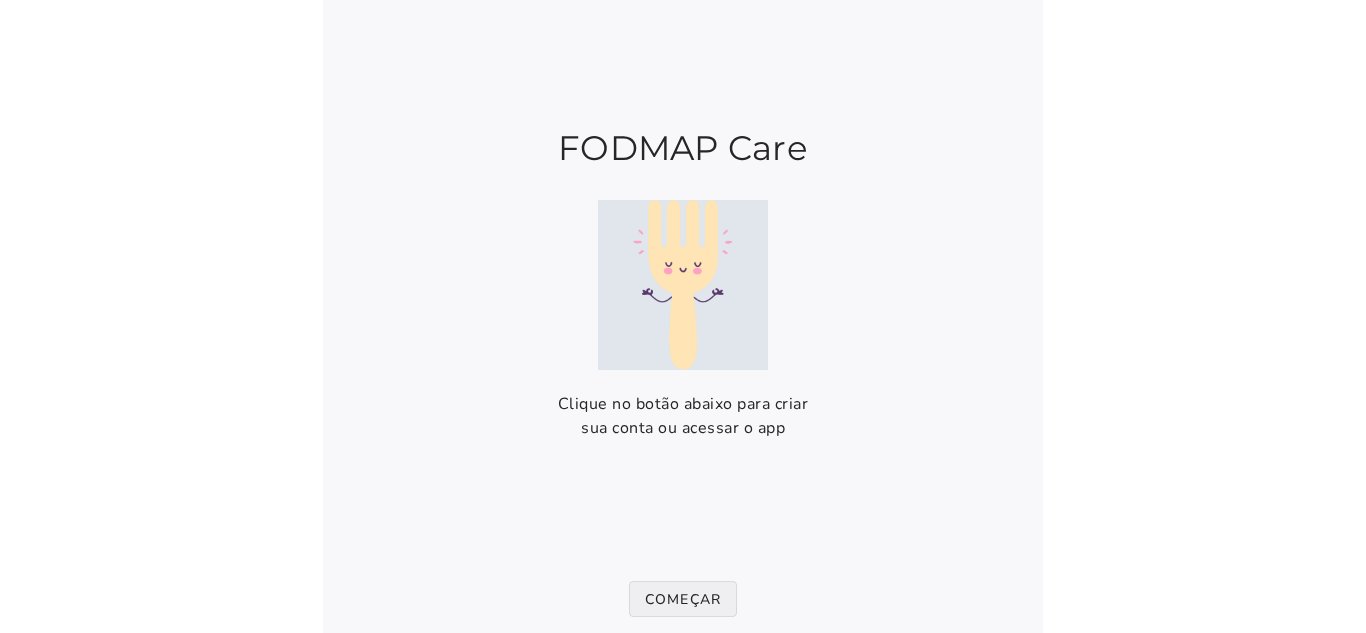 click on "Começar" at bounding box center [683, 599] 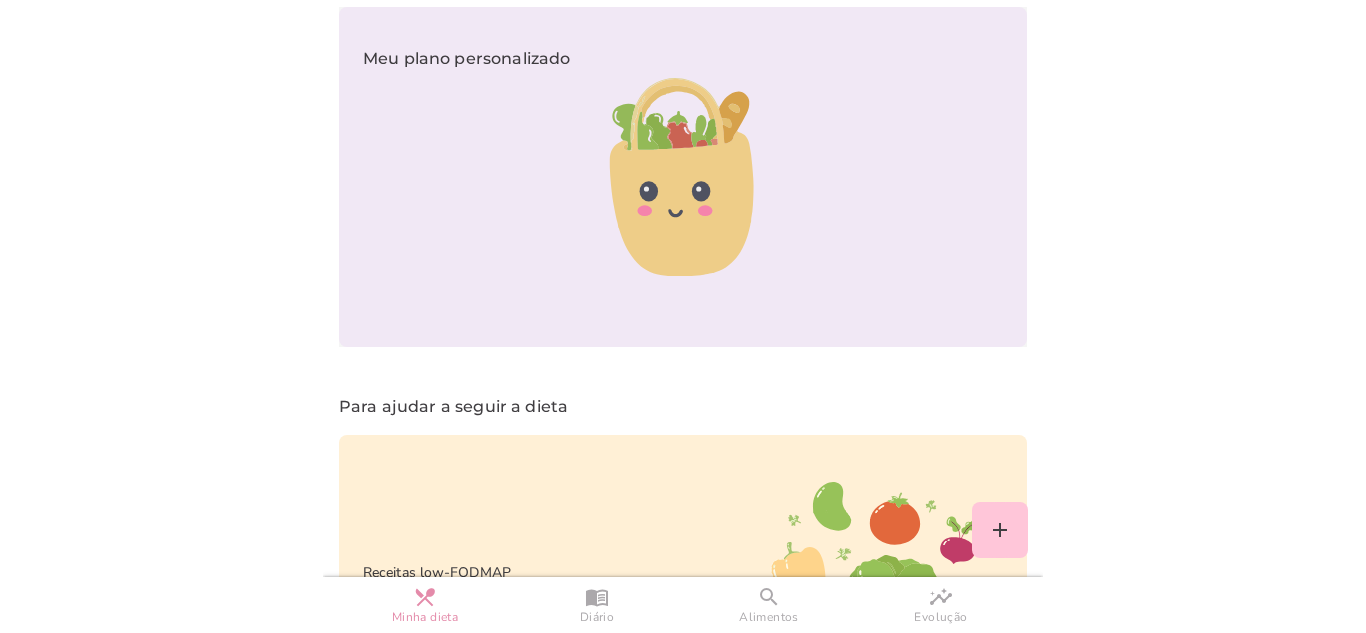 scroll, scrollTop: 1400, scrollLeft: 0, axis: vertical 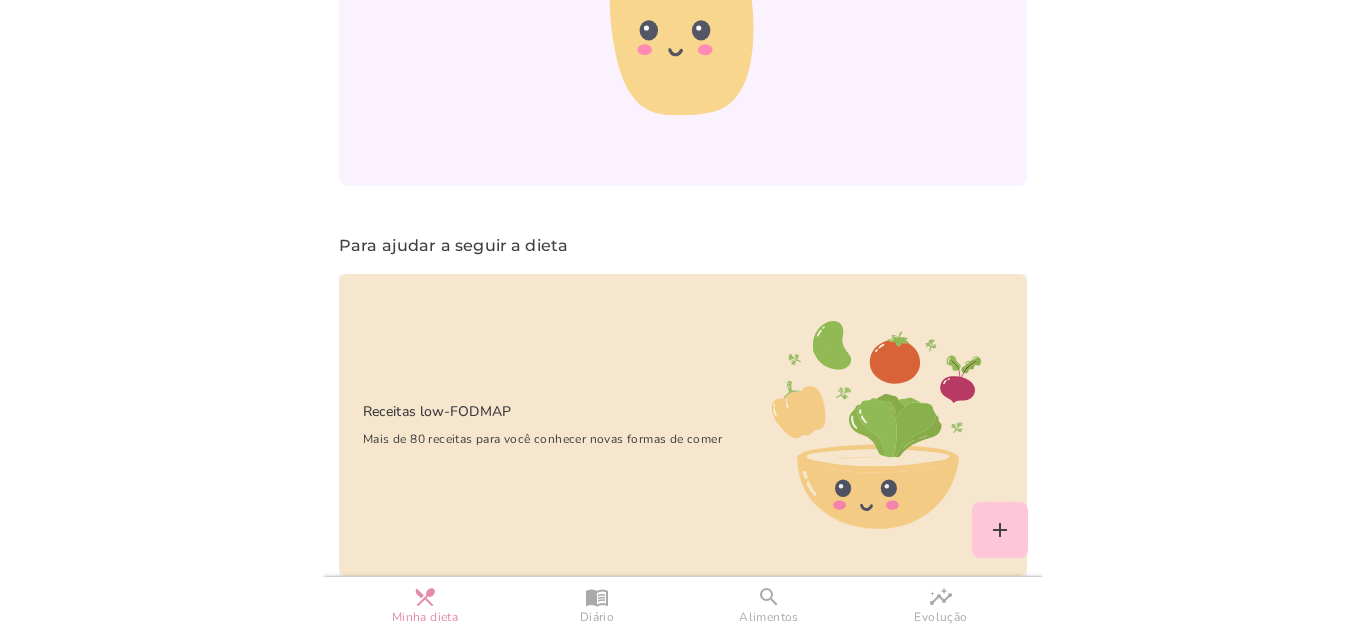 click on "Receitas low-FODMAP
Mais de 80 receitas para você conhecer novas formas de
comer" at bounding box center [532, 424] 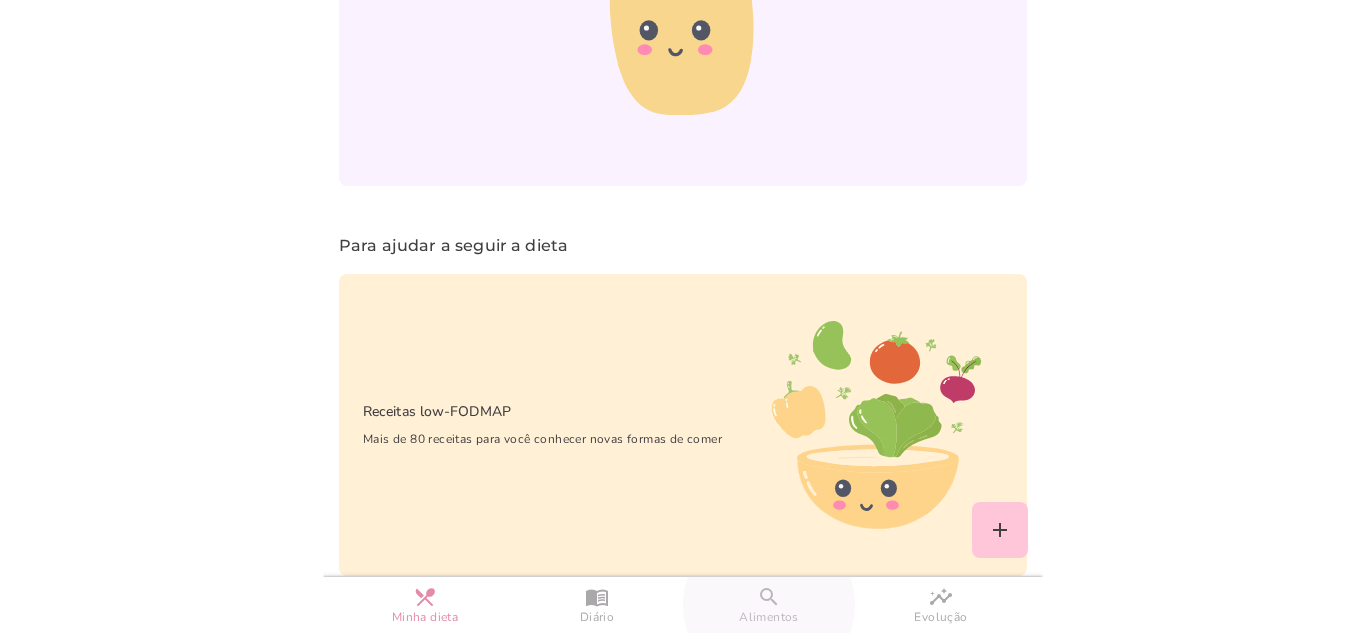 click on "search
Alimentos" at bounding box center (769, 605) 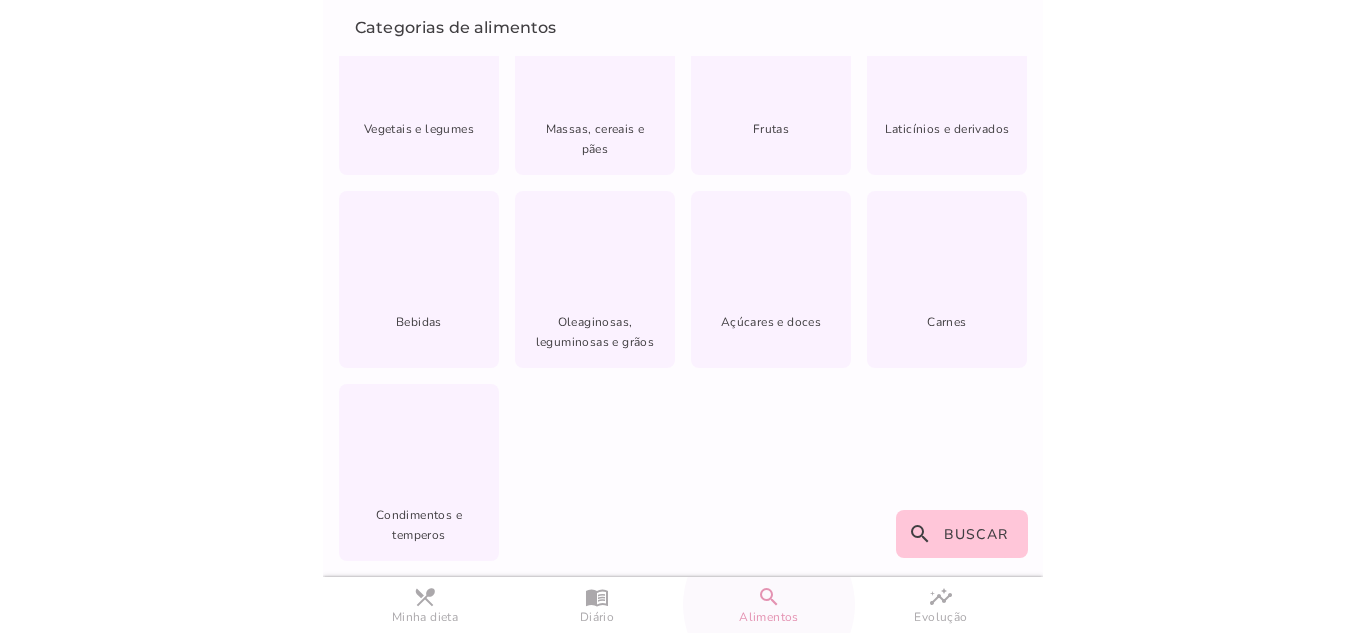 scroll, scrollTop: 1, scrollLeft: 0, axis: vertical 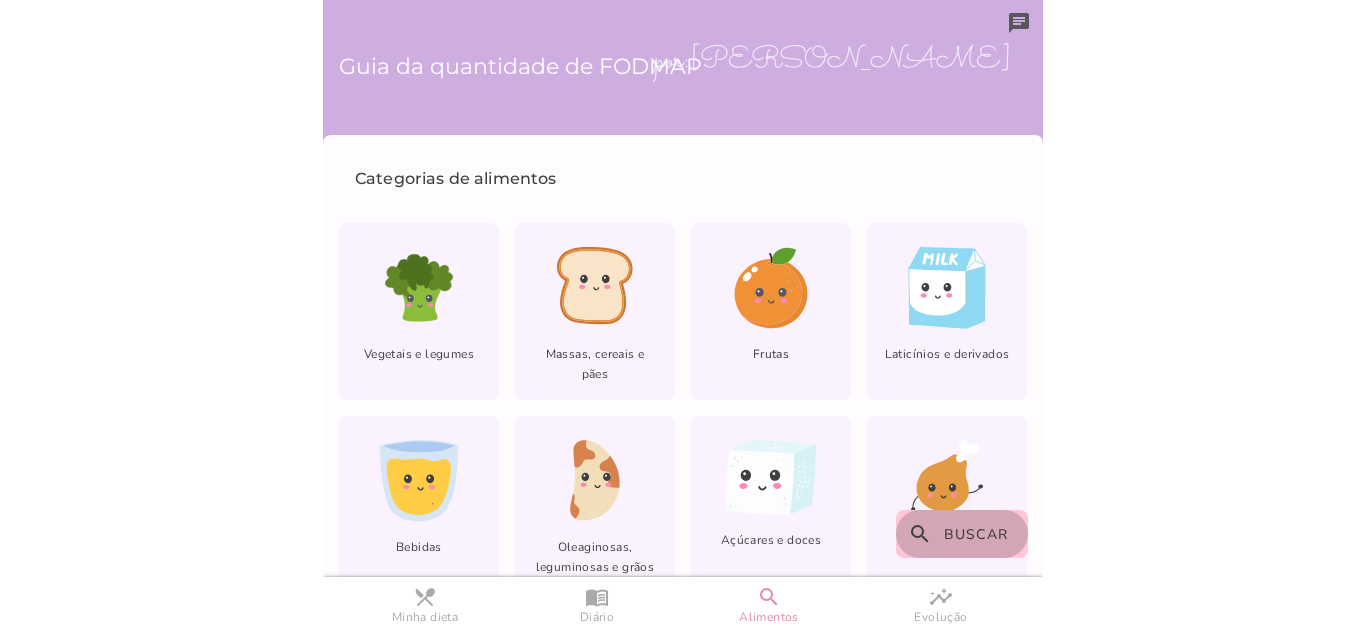 click on "Buscar" at bounding box center (976, 534) 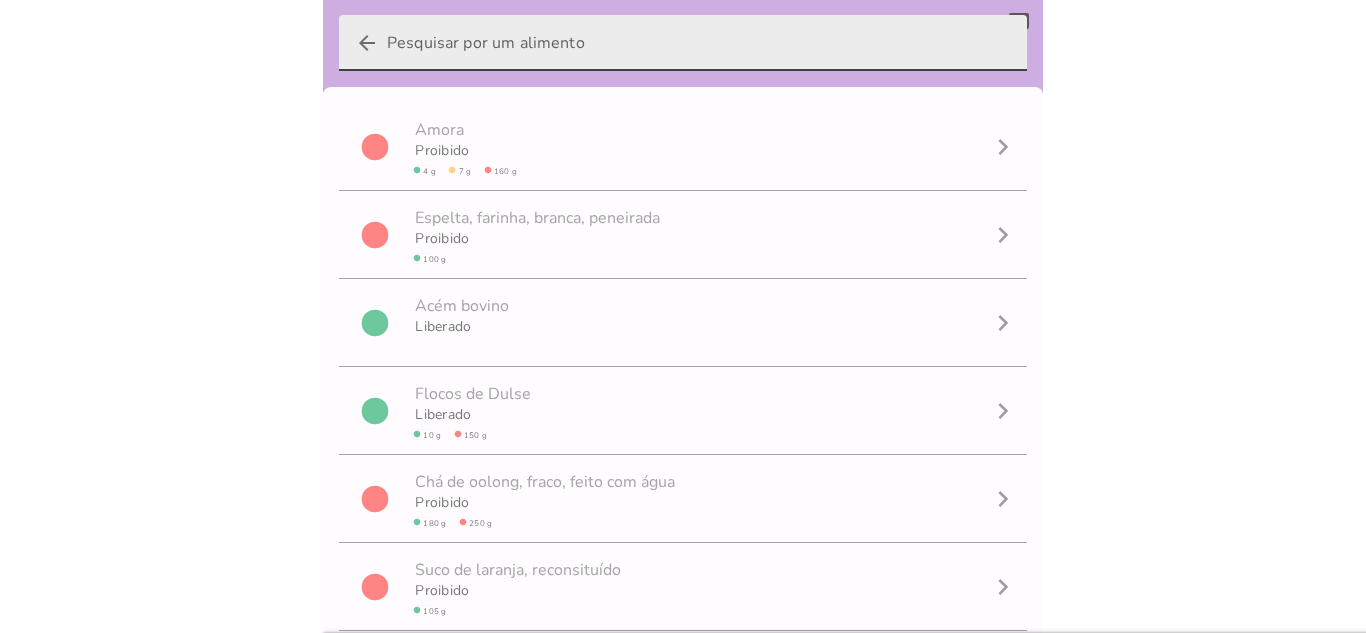 click on "arrow_back" at bounding box center [699, 43] 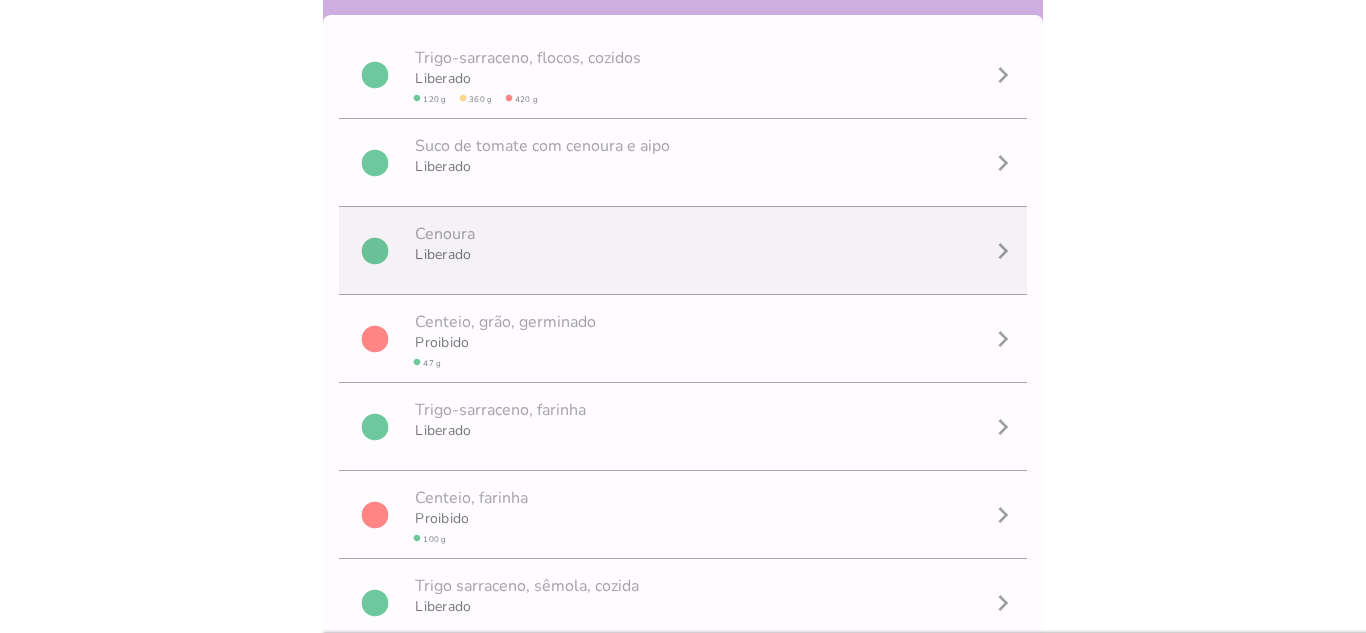 scroll, scrollTop: 103, scrollLeft: 0, axis: vertical 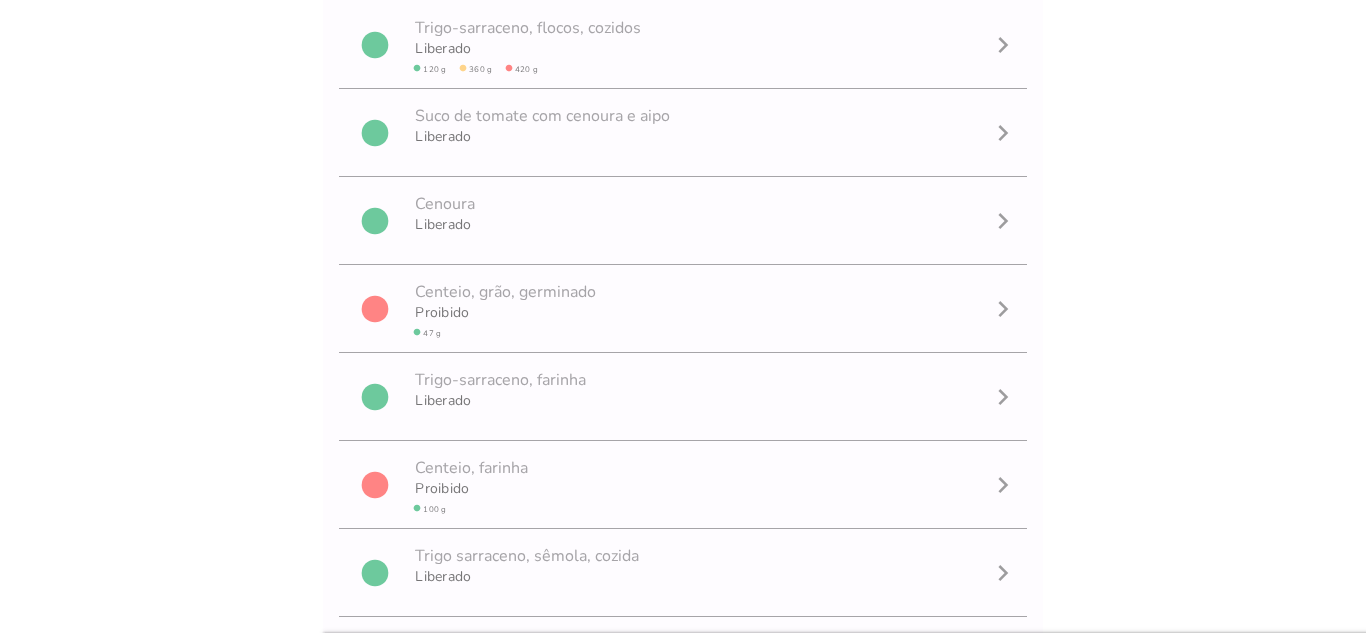 type on "cenoura" 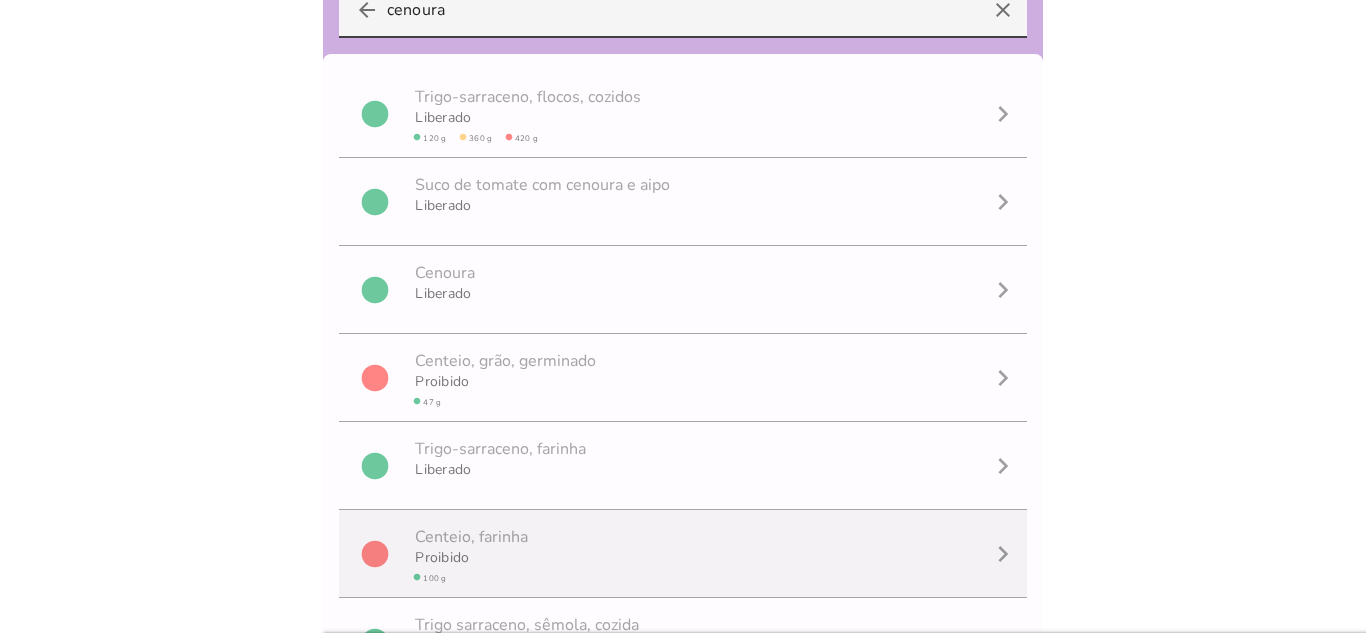 scroll, scrollTop: 0, scrollLeft: 0, axis: both 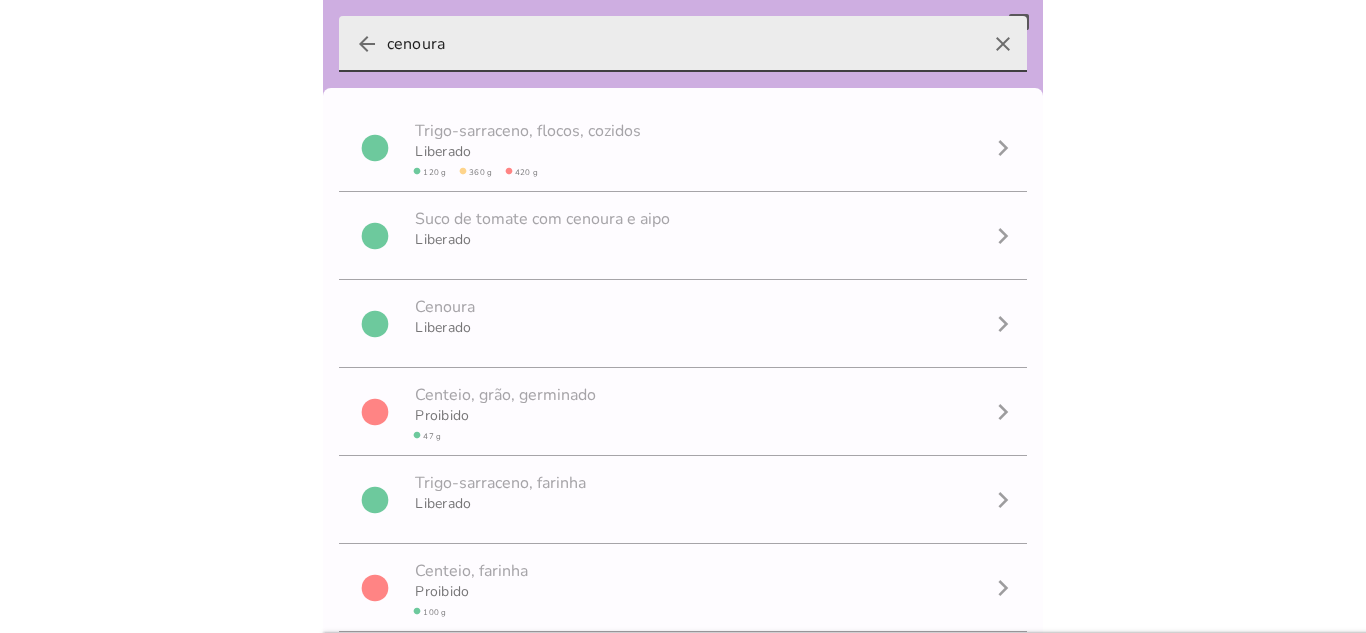 click on "clear" at bounding box center (1003, 44) 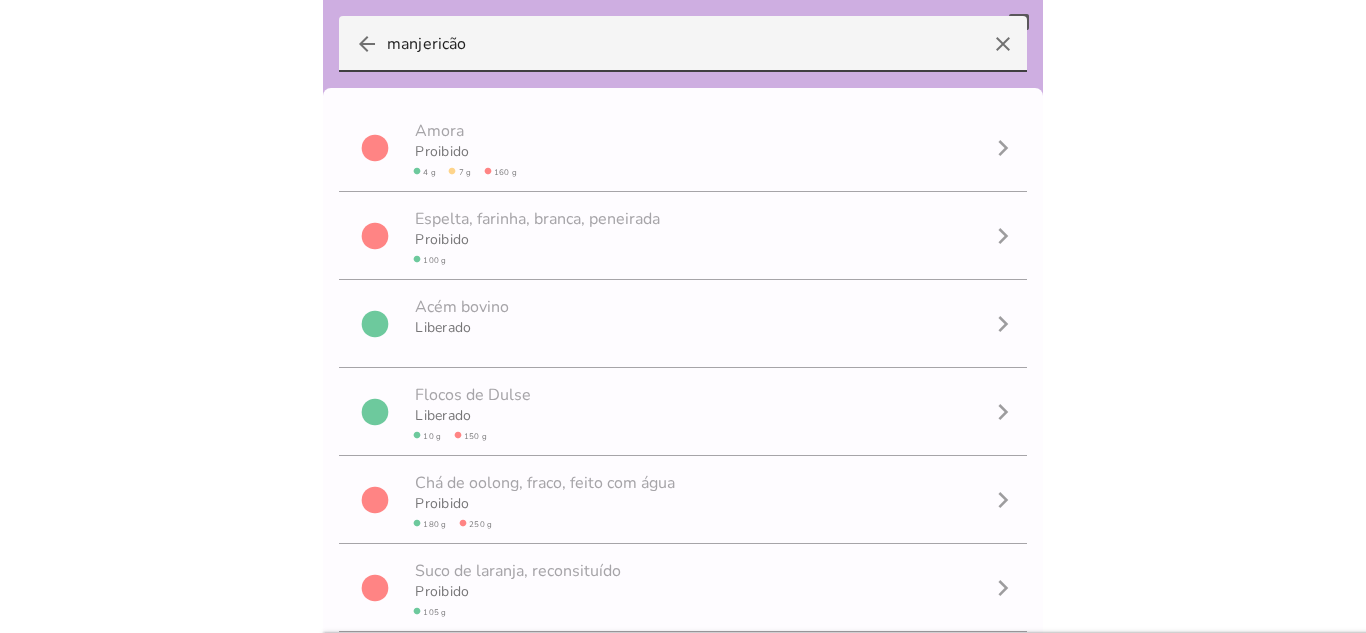 scroll, scrollTop: 1, scrollLeft: 0, axis: vertical 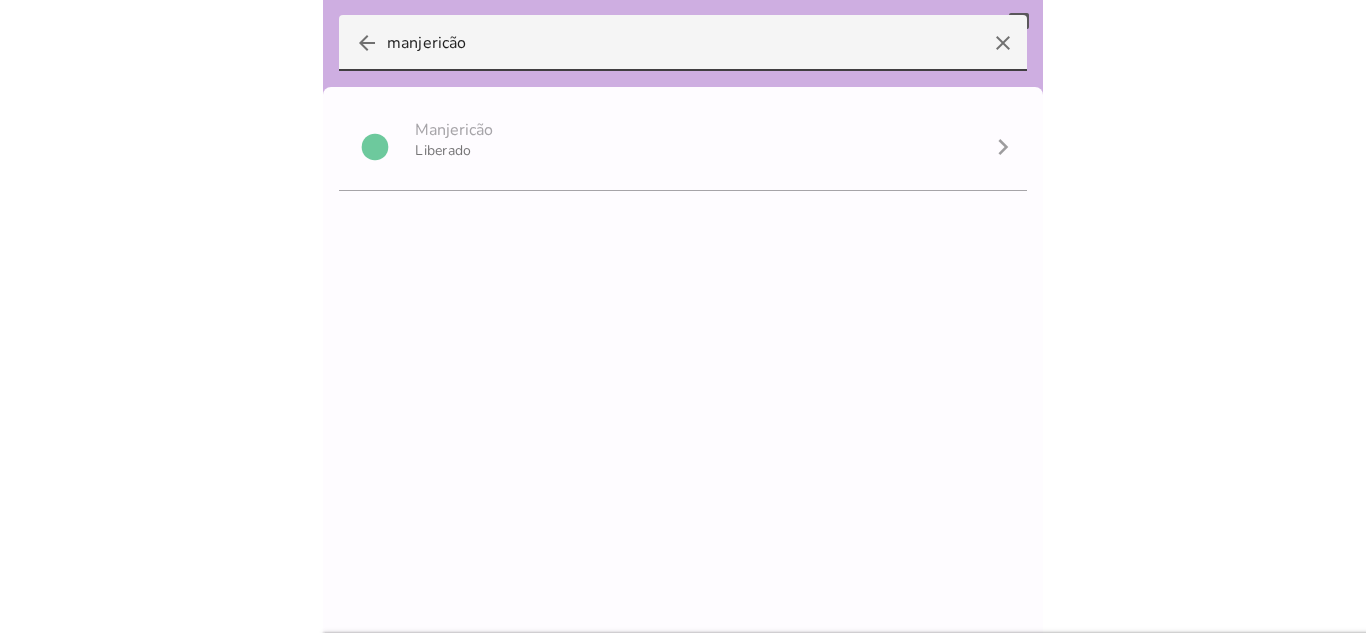 type on "manjericão" 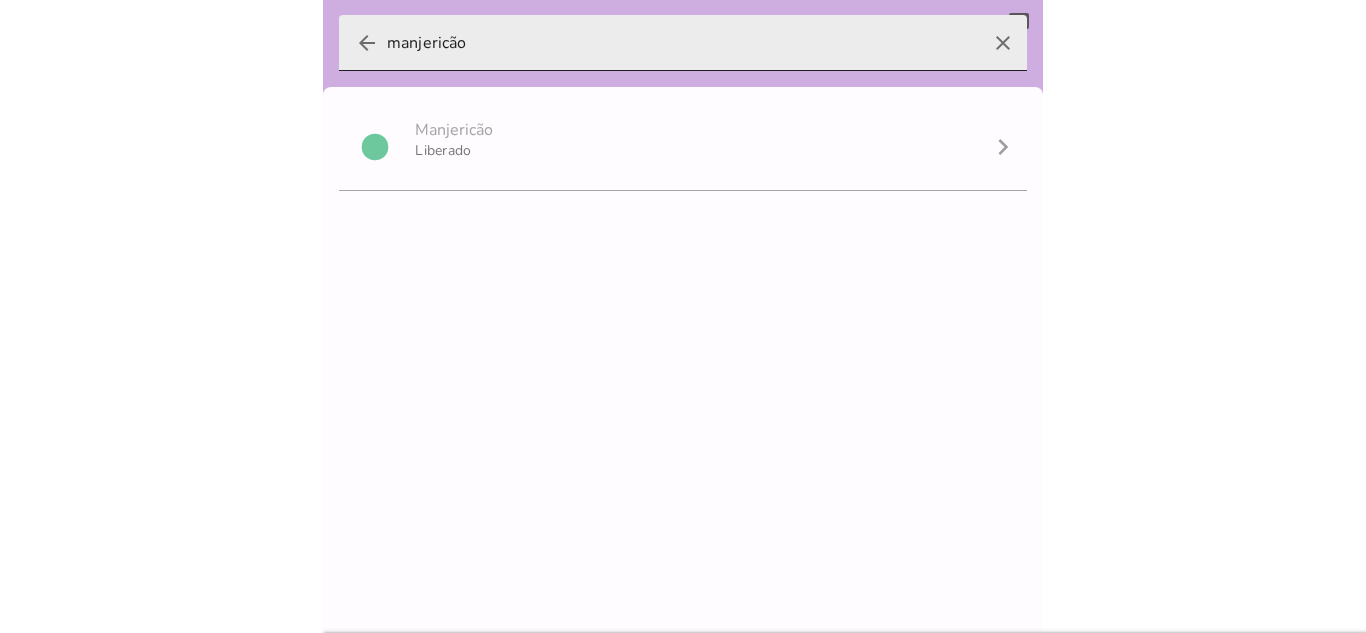 click on "clear" at bounding box center [1003, 43] 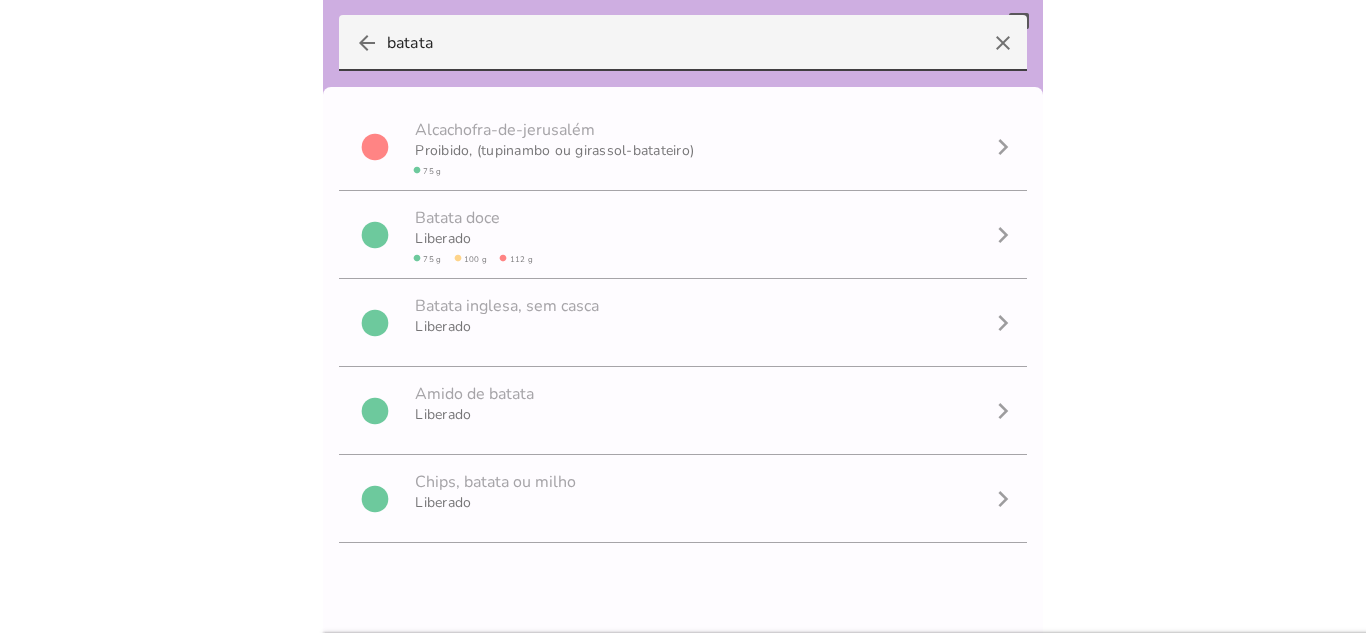 type on "batata" 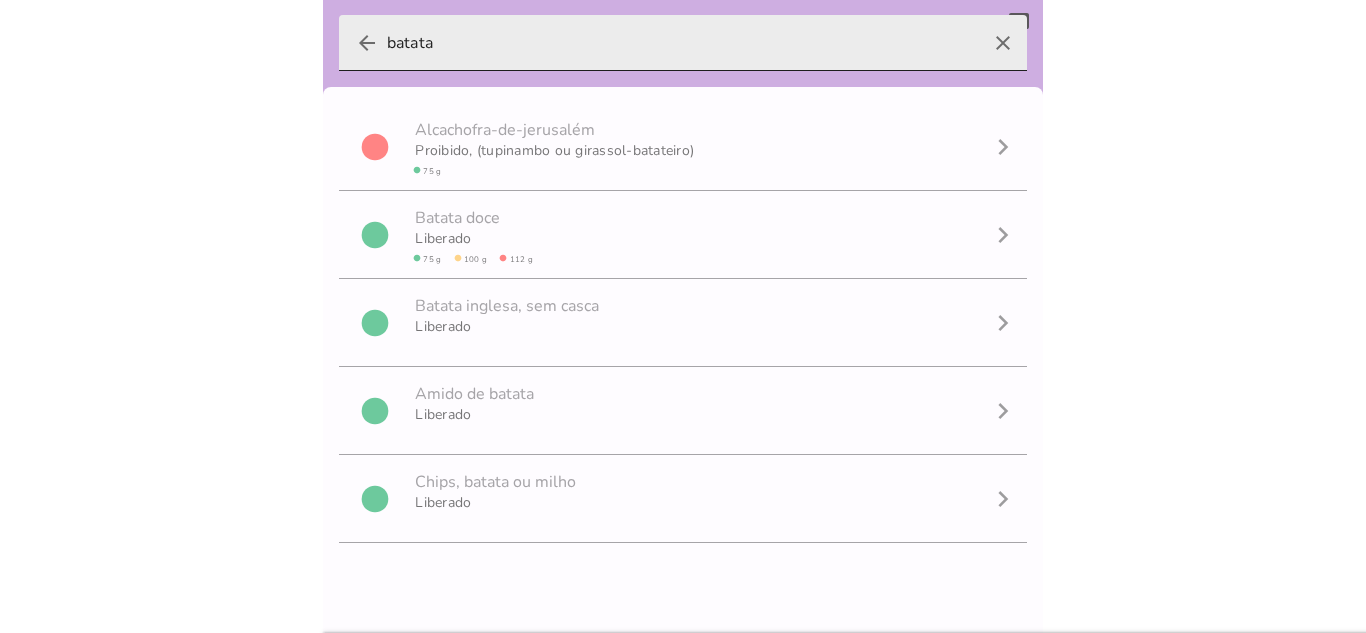 click on "clear" at bounding box center [1003, 43] 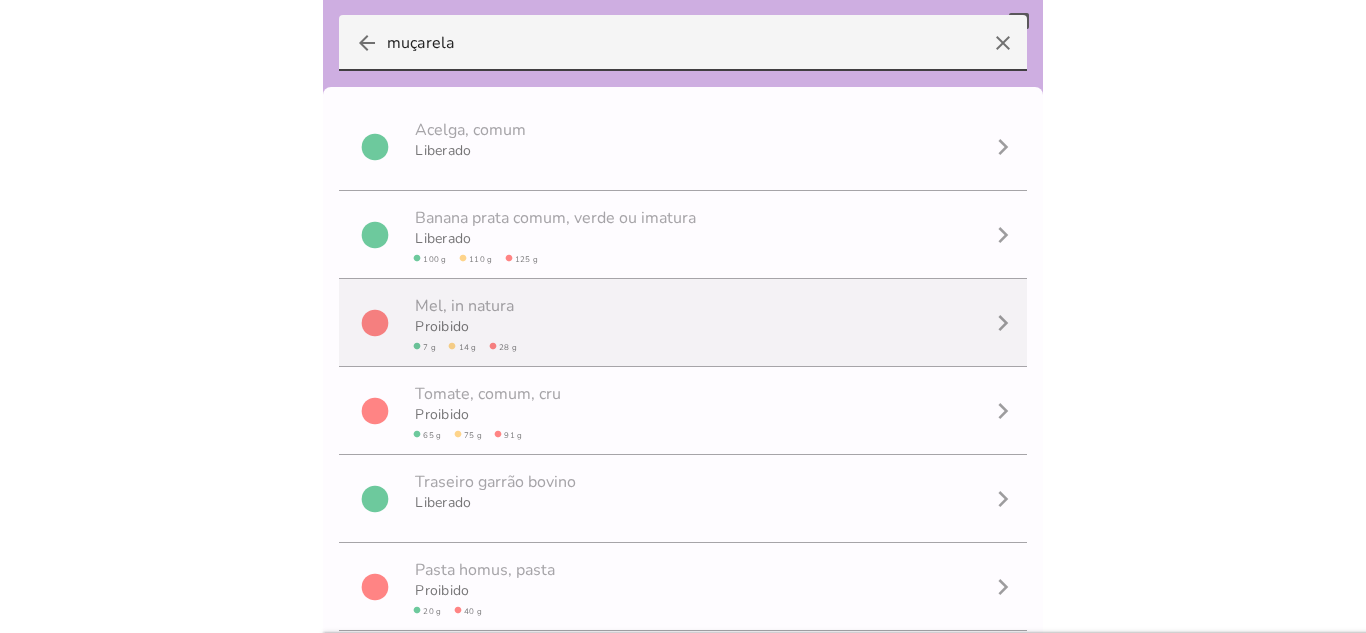 scroll, scrollTop: 1, scrollLeft: 0, axis: vertical 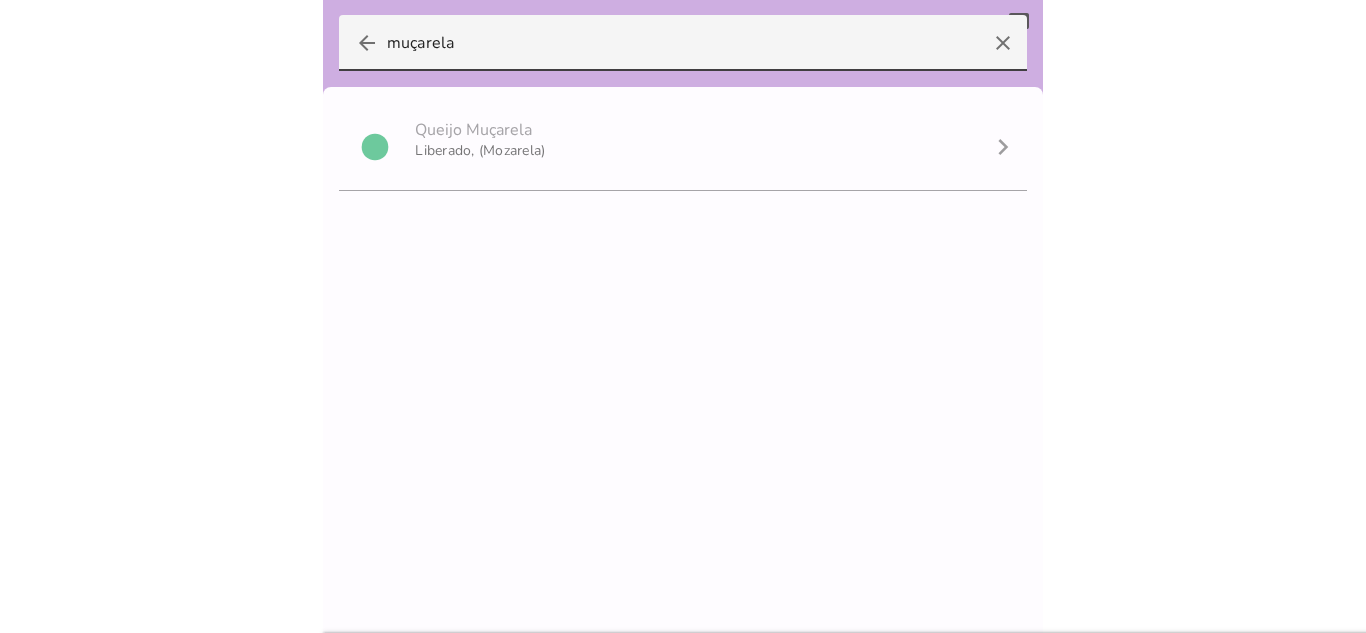 type on "muçarela" 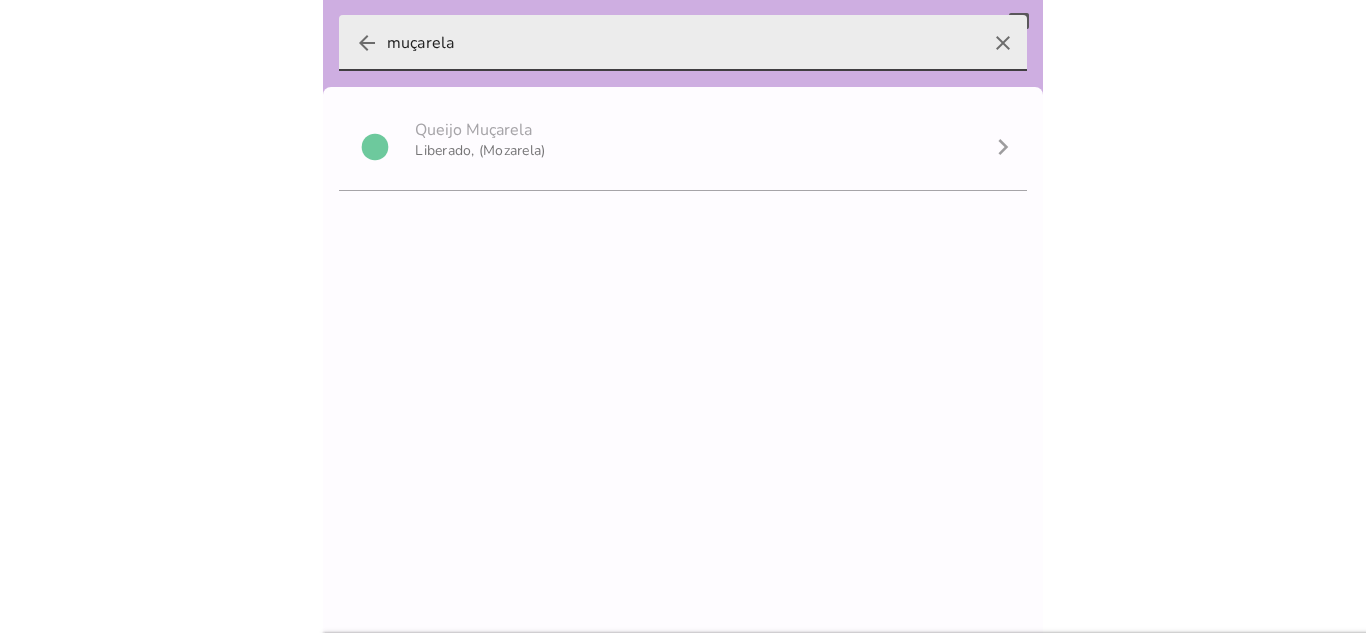 click on "clear" at bounding box center [1003, 43] 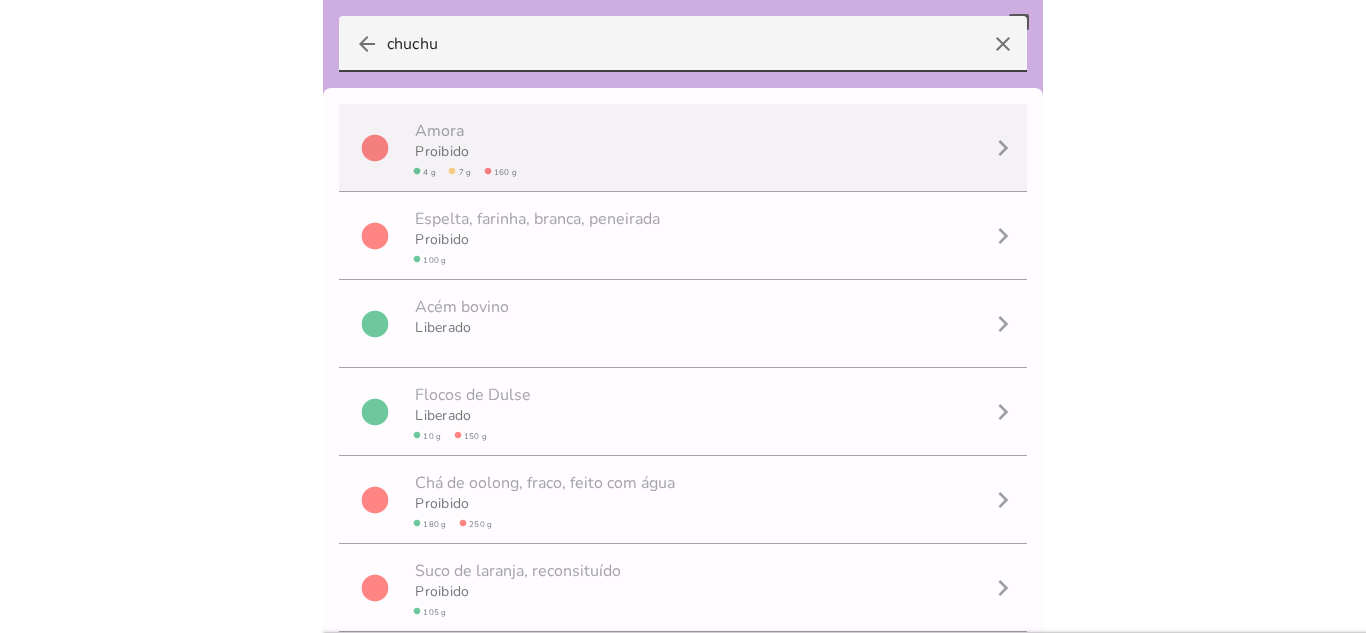 scroll, scrollTop: 1, scrollLeft: 0, axis: vertical 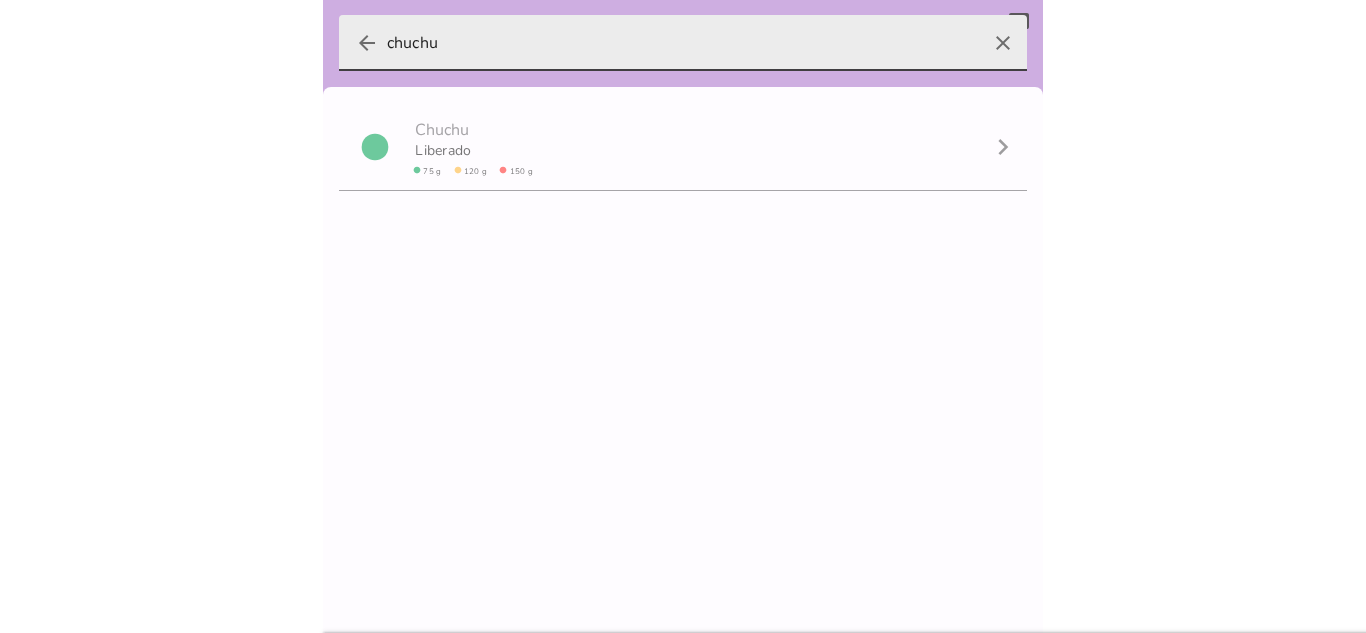 type on "chuchu" 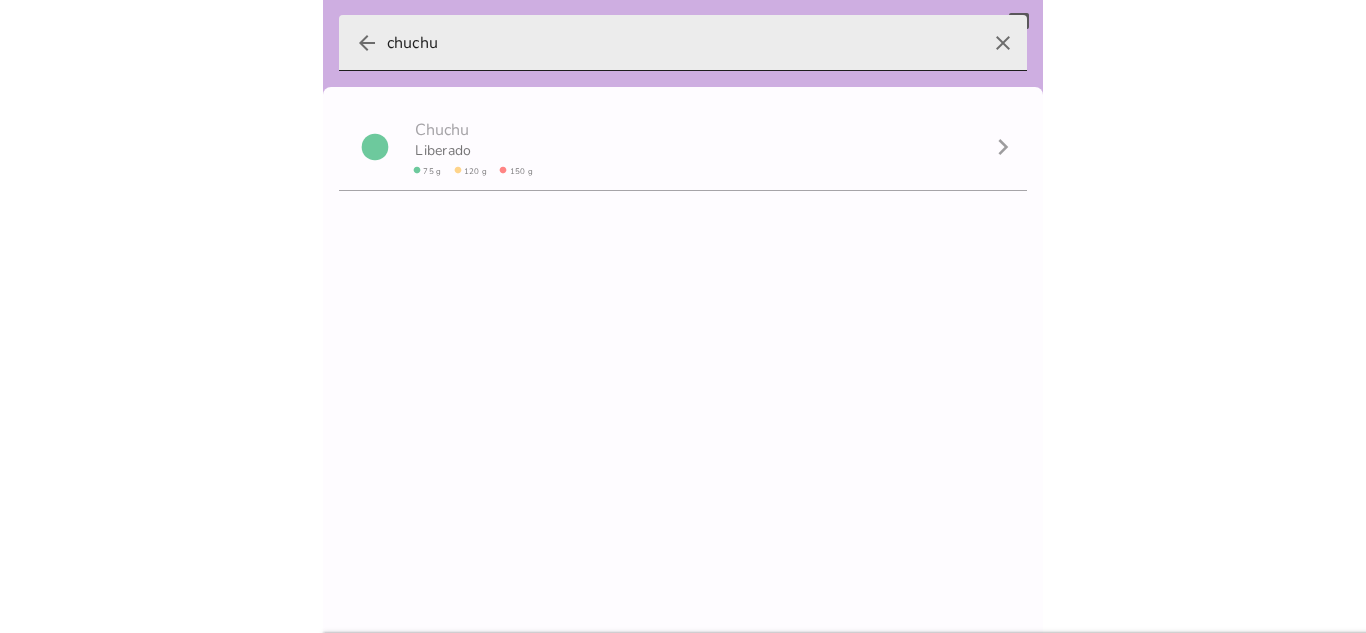 click on "clear" at bounding box center [1003, 43] 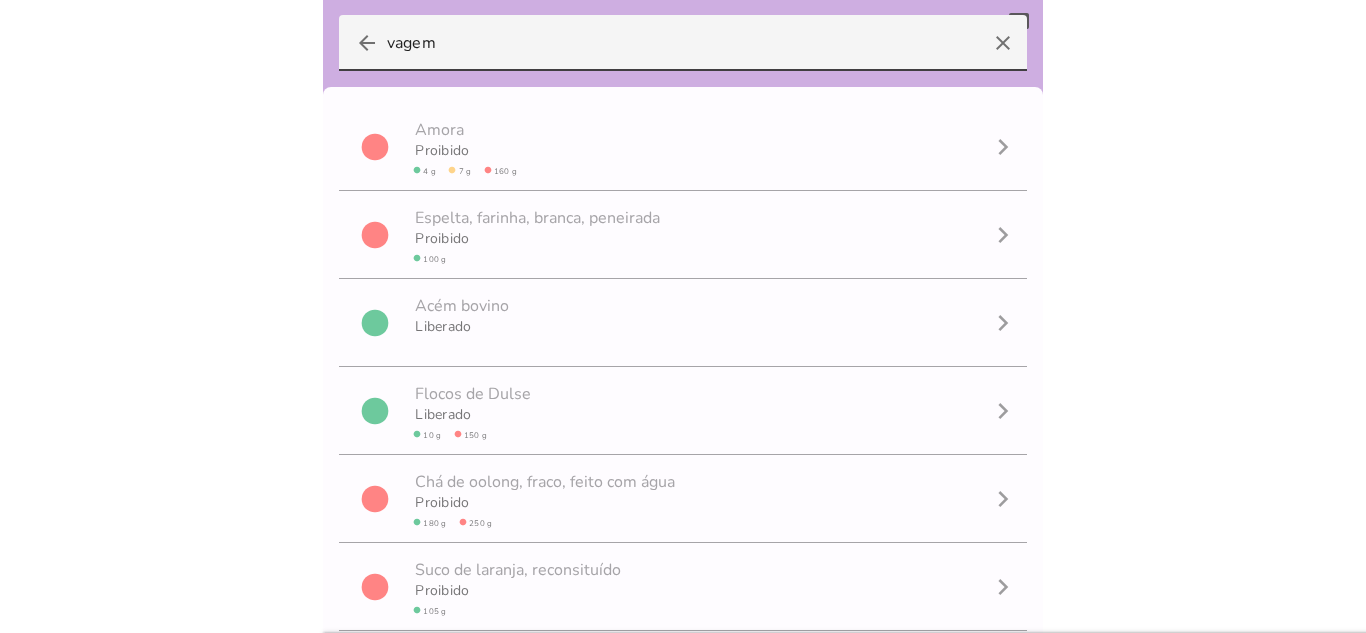scroll, scrollTop: 1, scrollLeft: 0, axis: vertical 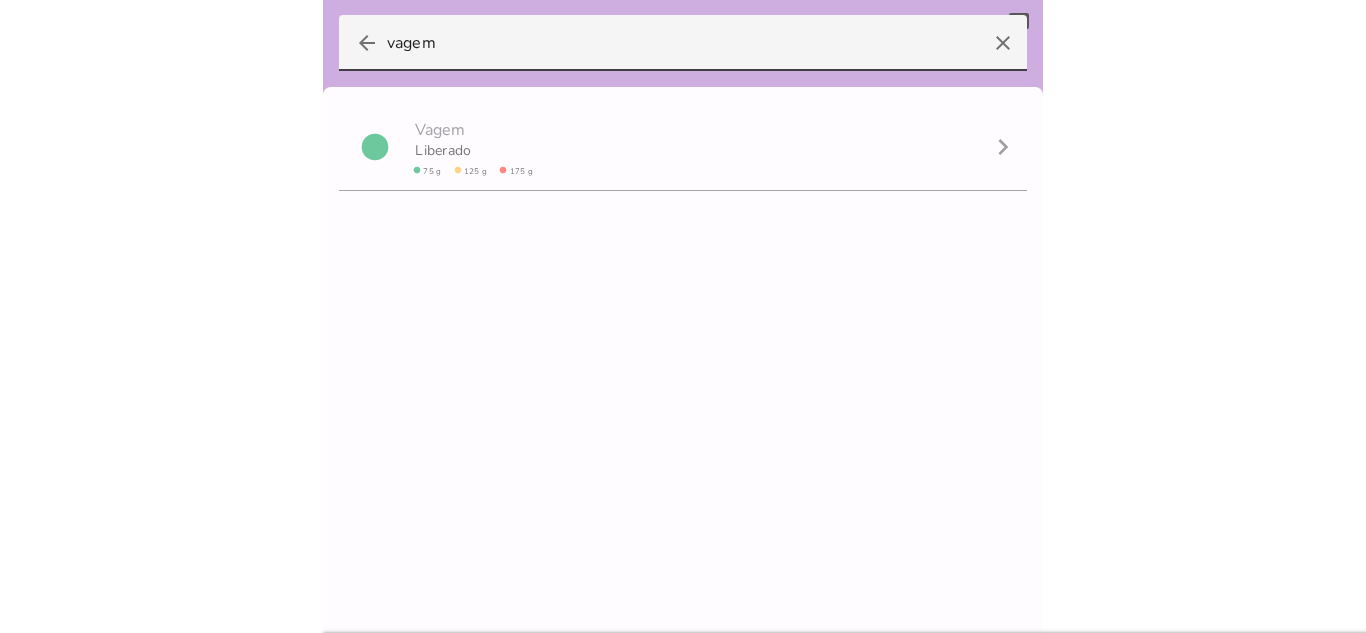 type on "vagem" 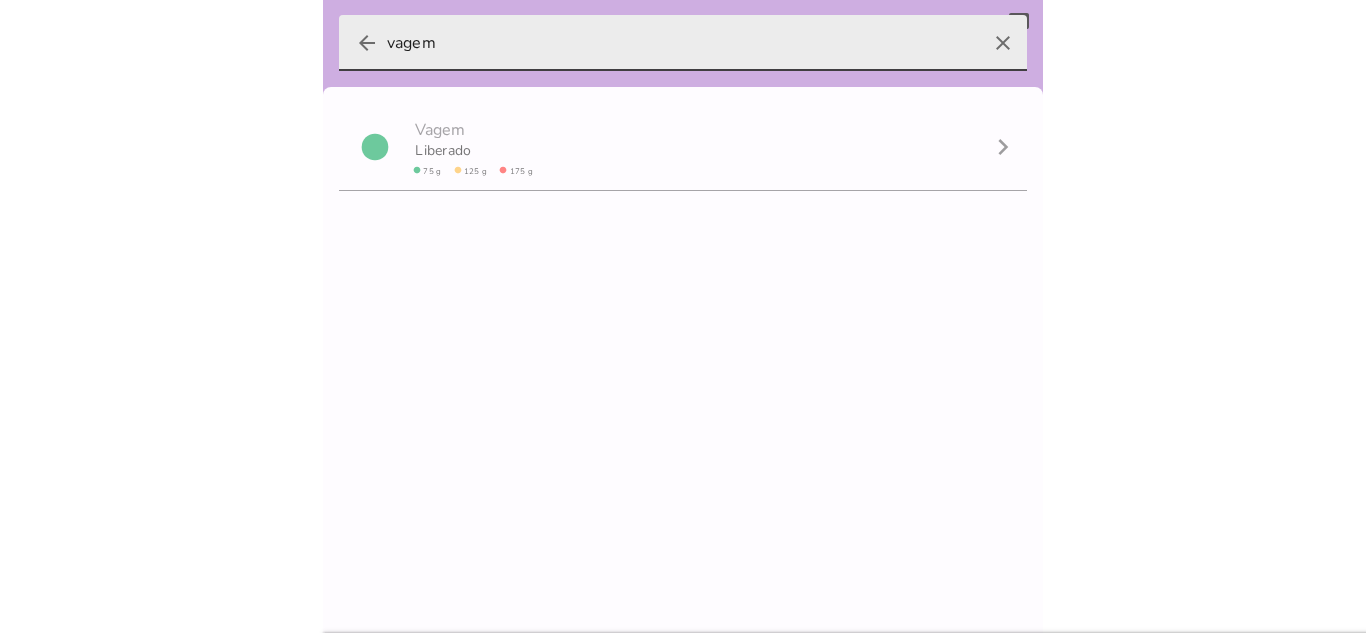 click on "clear" at bounding box center [1003, 43] 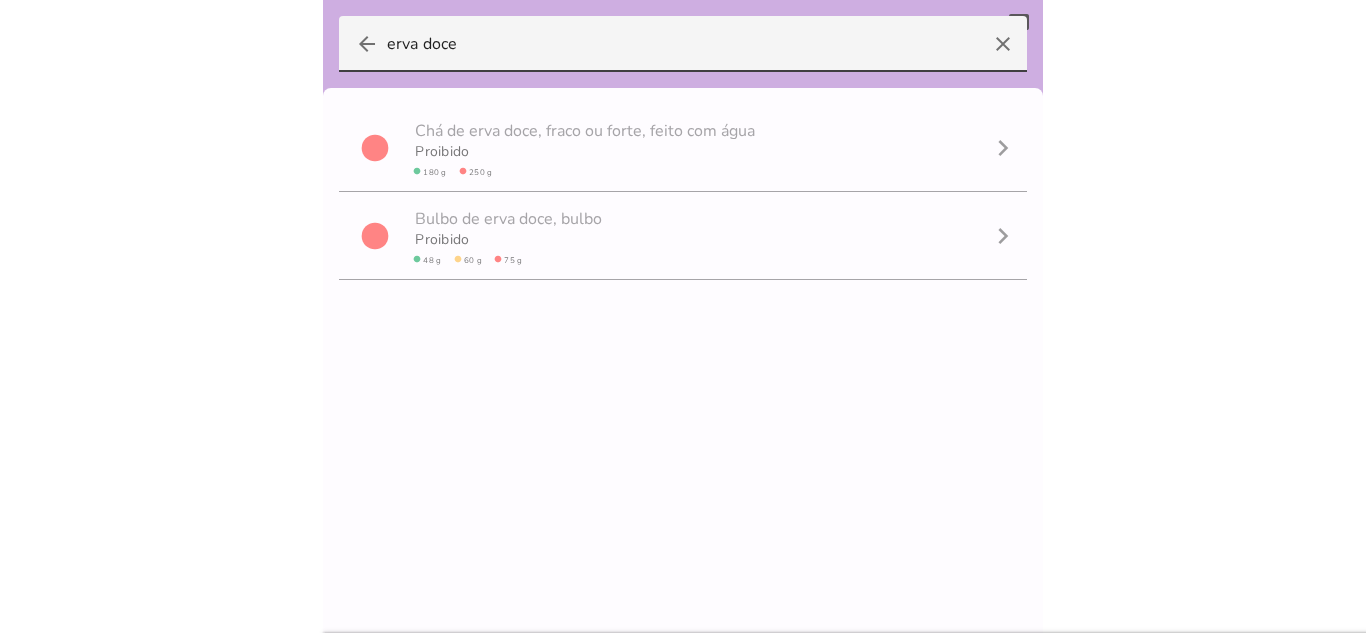 scroll, scrollTop: 1, scrollLeft: 0, axis: vertical 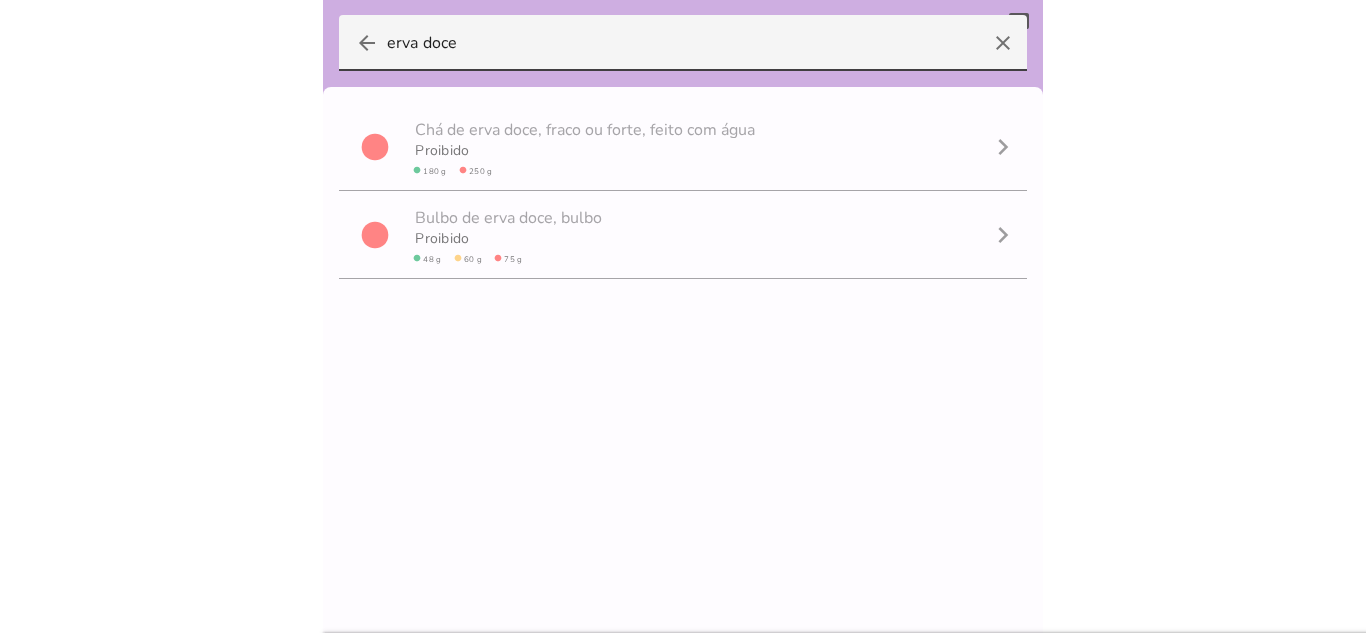 type on "erva doce" 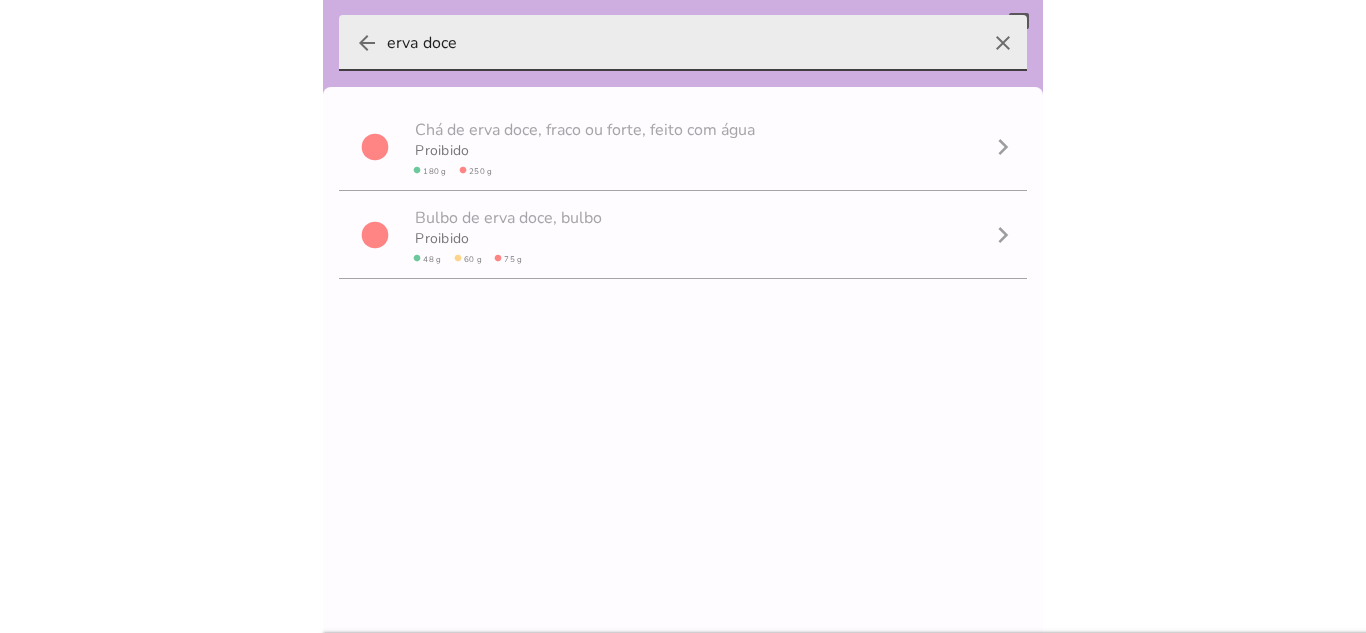 click on "clear" at bounding box center [1003, 43] 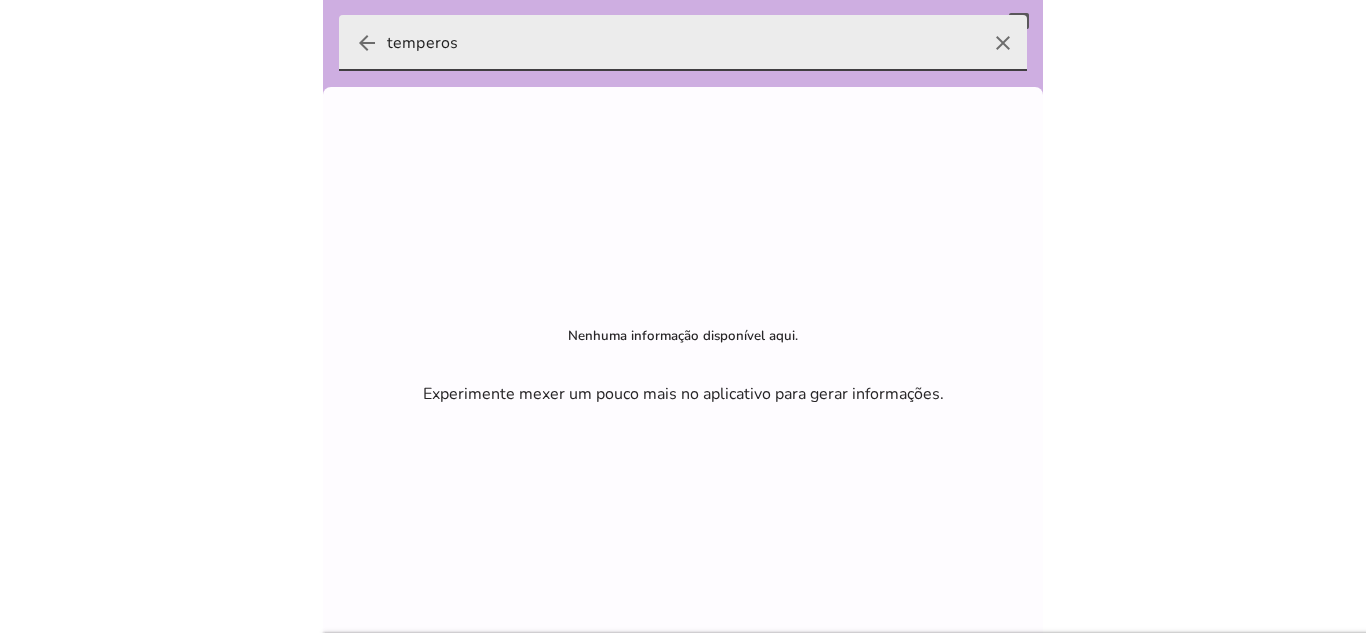 click on "arrow_back
temperos
clear" at bounding box center [683, 43] 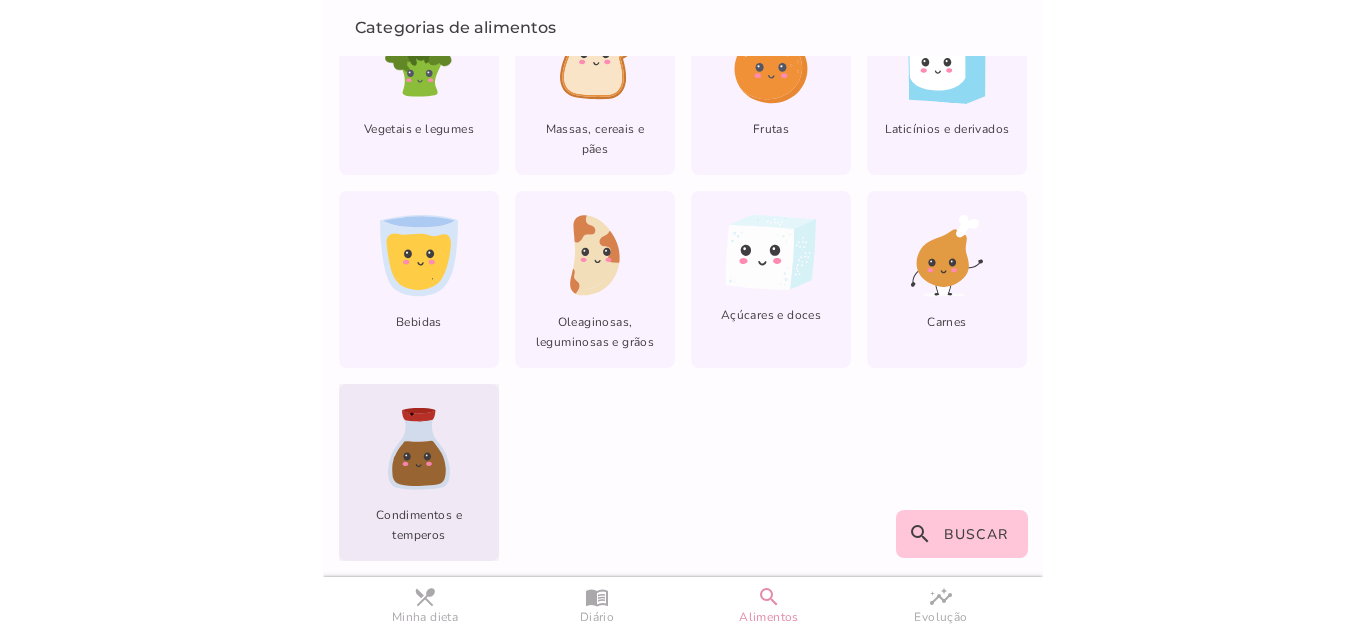 click on "lfm-list-condiments
Condimentos e temperos" at bounding box center (419, 472) 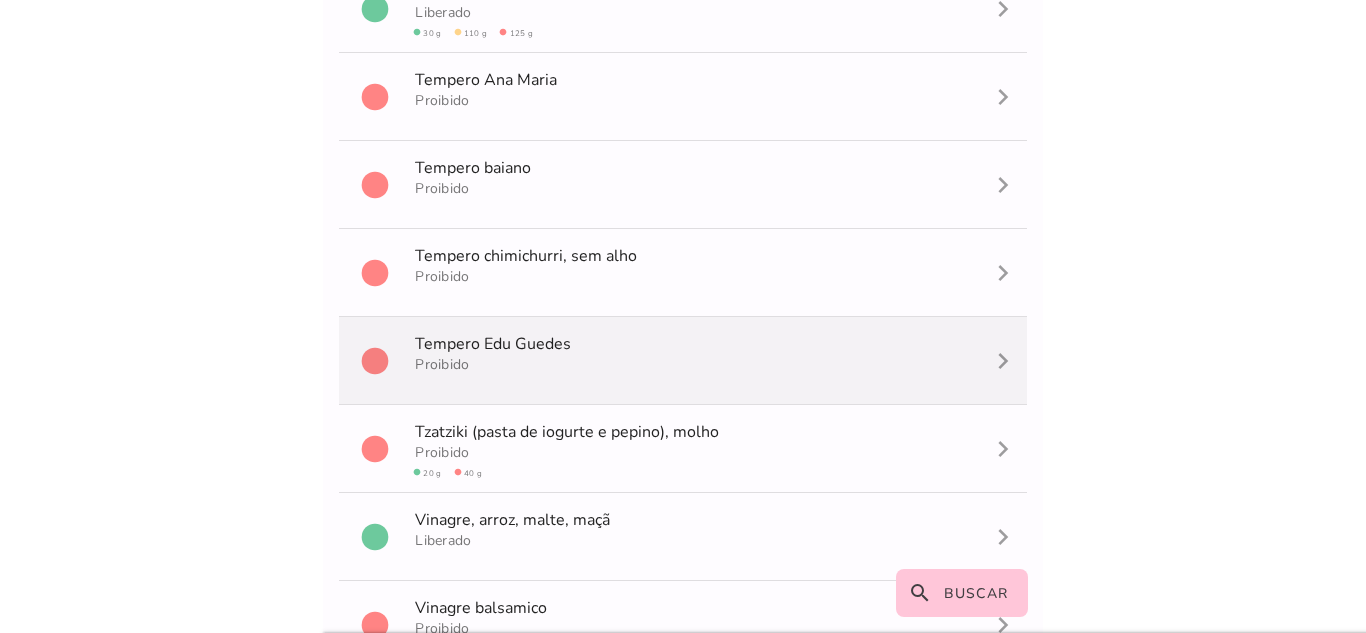 scroll, scrollTop: 3959, scrollLeft: 0, axis: vertical 